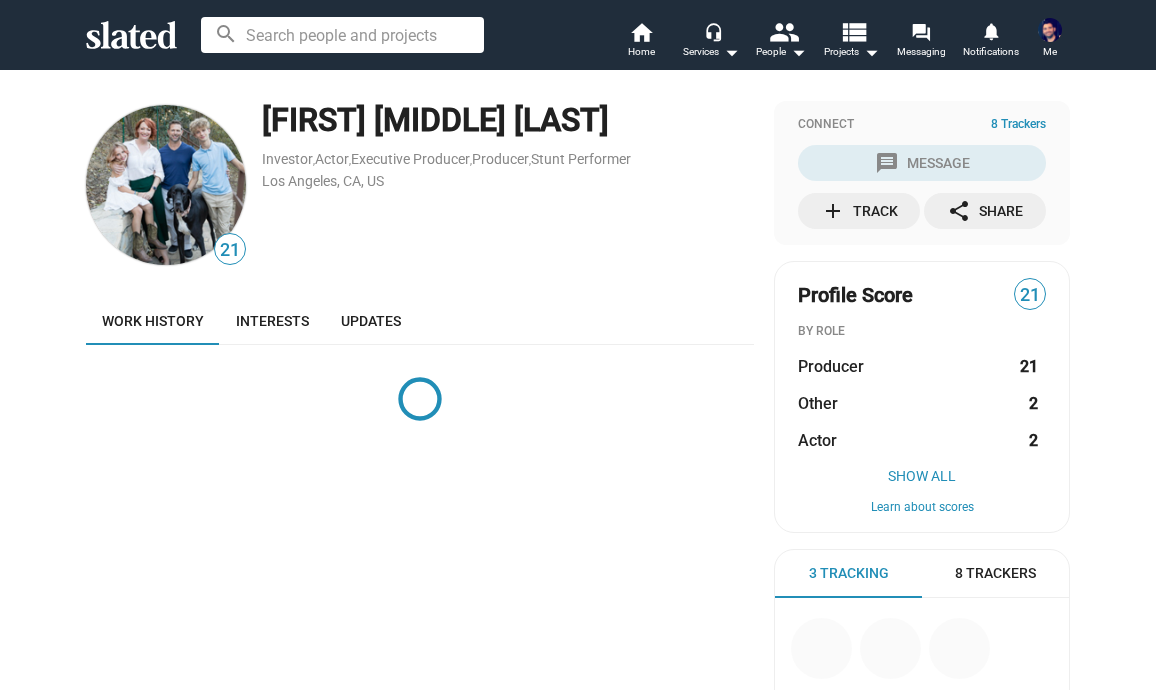 scroll, scrollTop: 0, scrollLeft: 0, axis: both 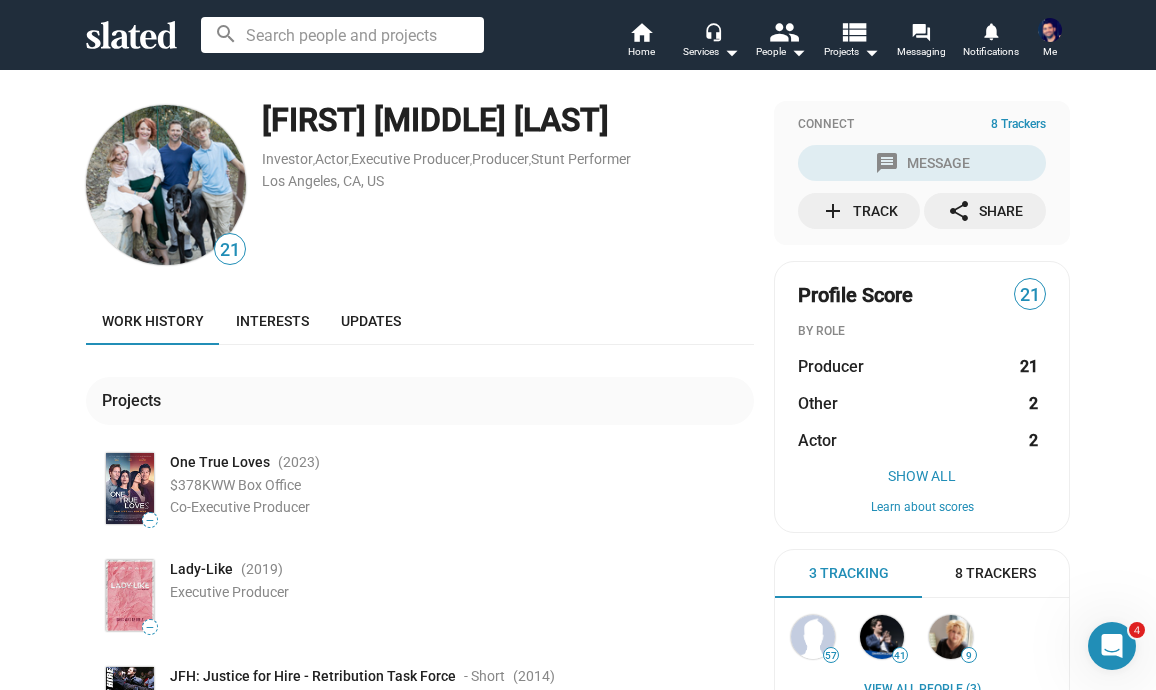 click 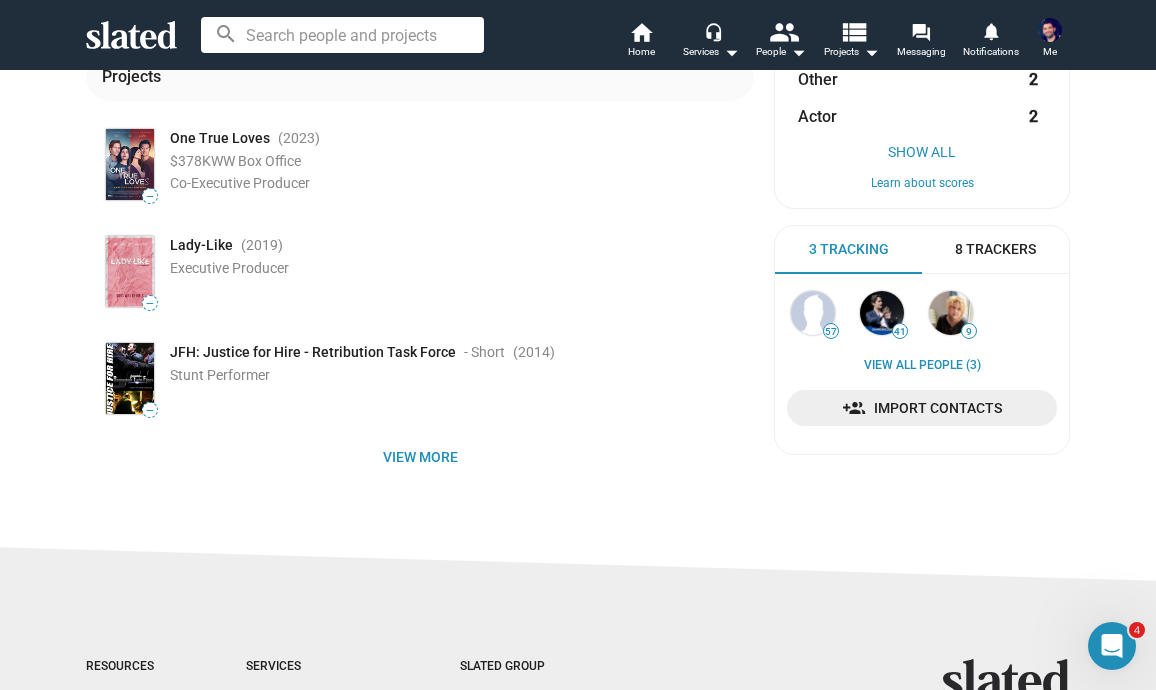 scroll, scrollTop: 424, scrollLeft: 0, axis: vertical 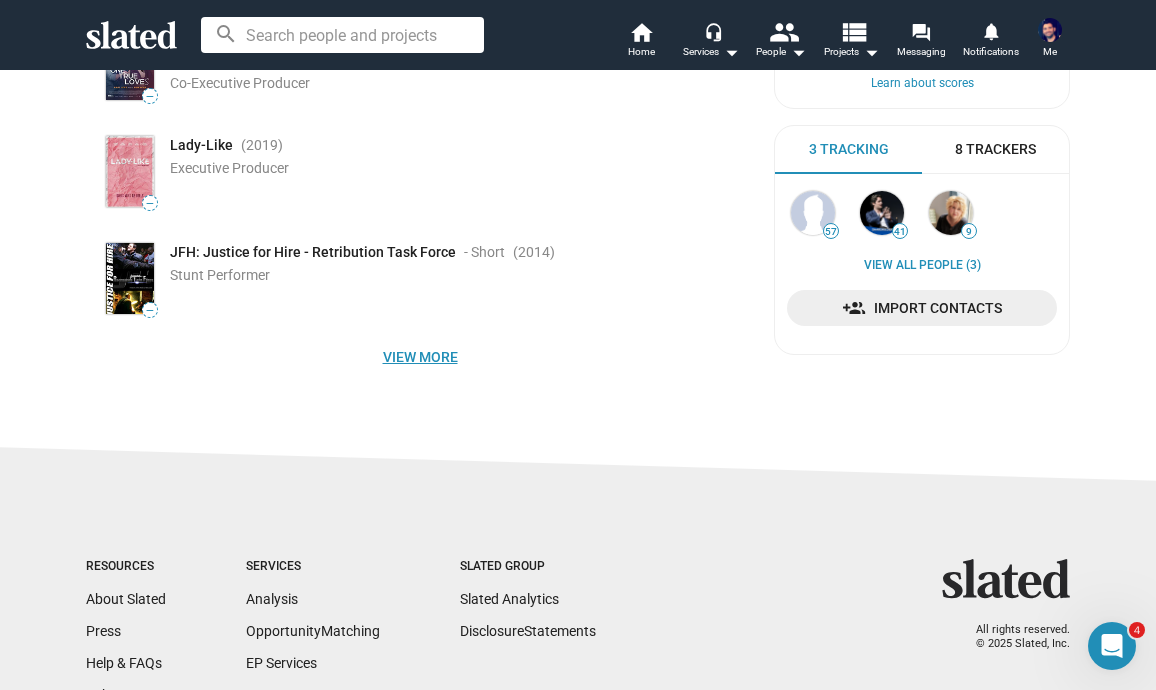click on "View more" 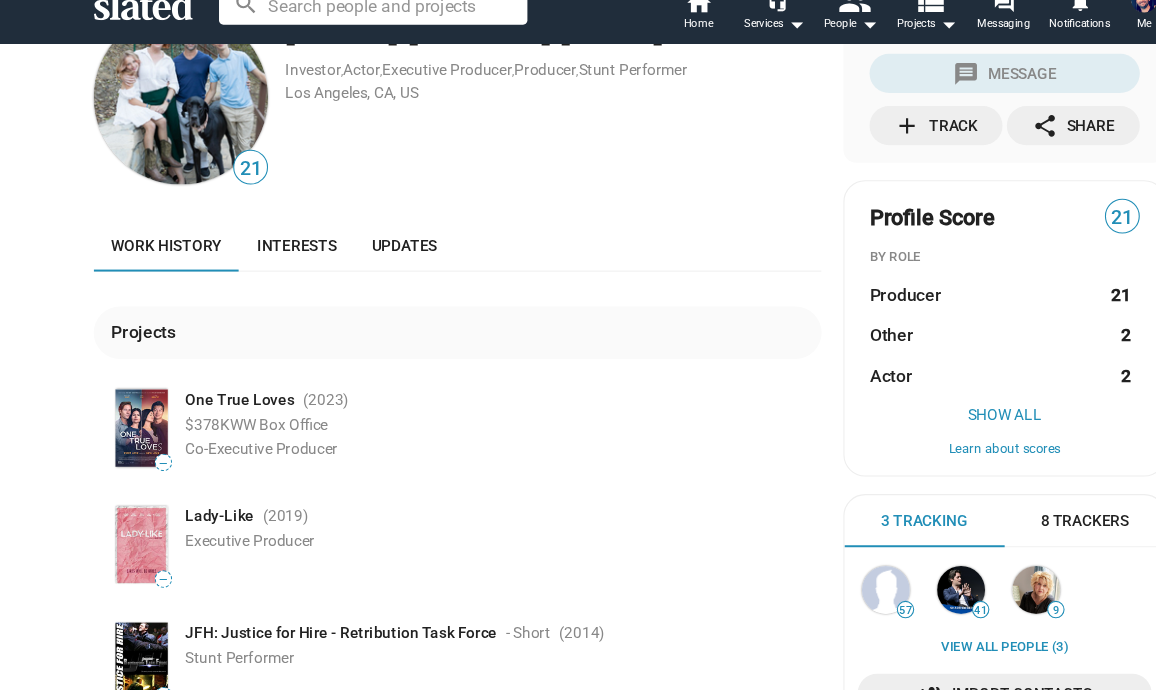 scroll, scrollTop: 0, scrollLeft: 0, axis: both 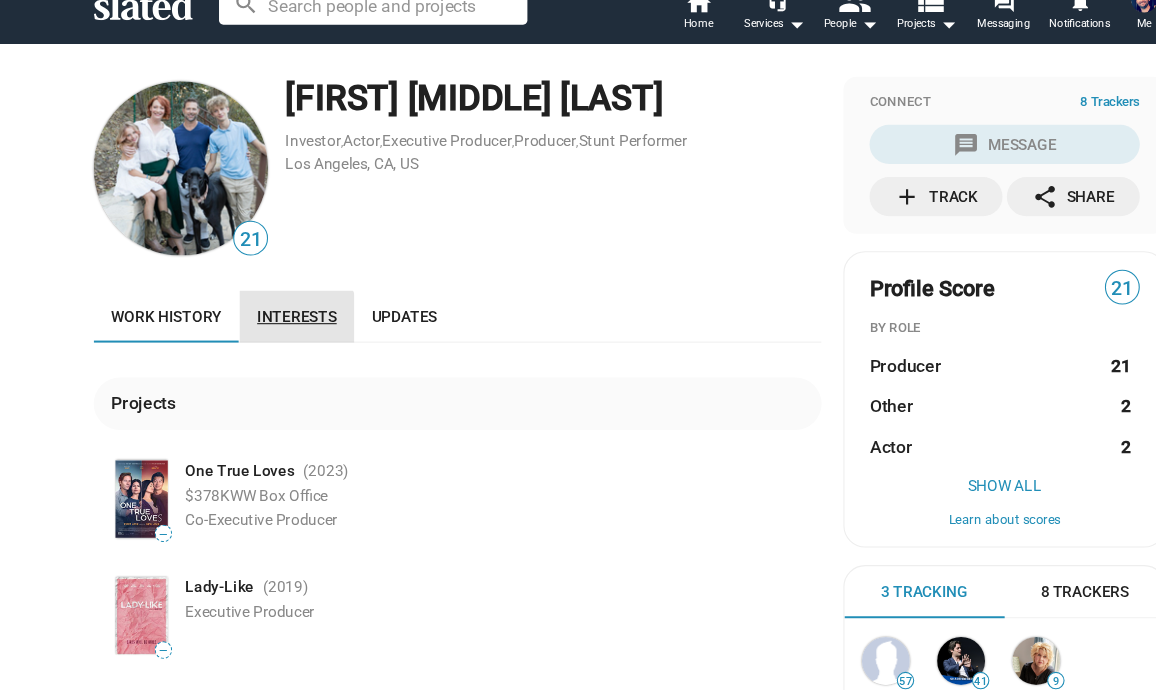 click on "Interests" at bounding box center (272, 321) 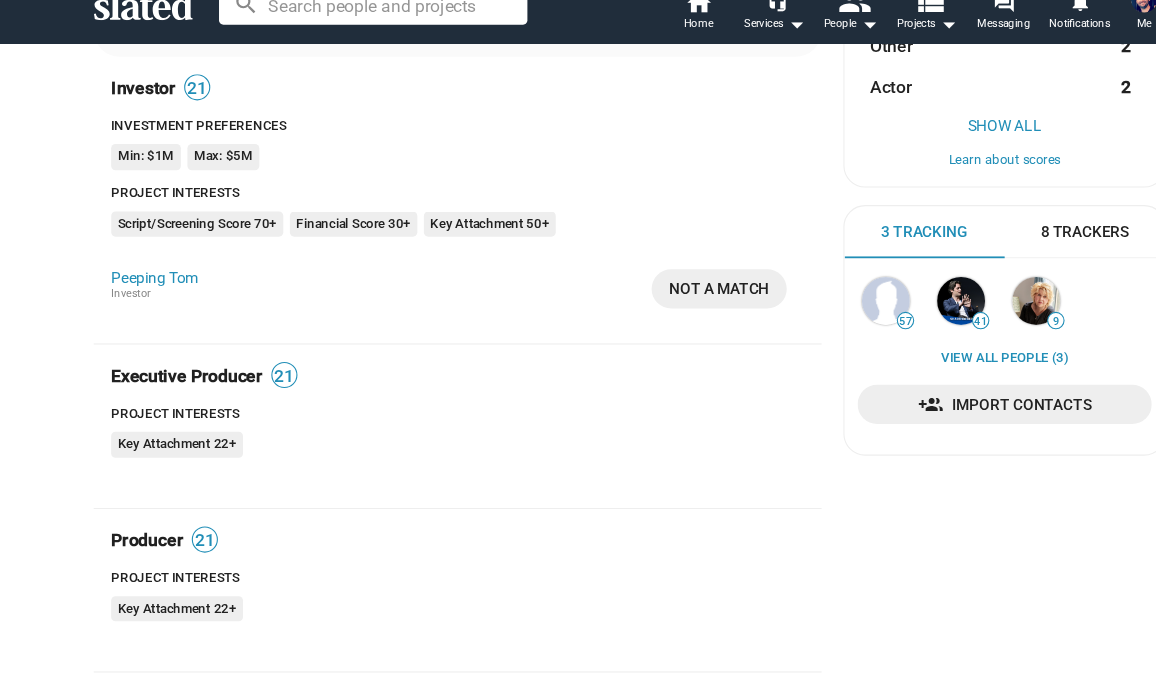 scroll, scrollTop: 344, scrollLeft: 0, axis: vertical 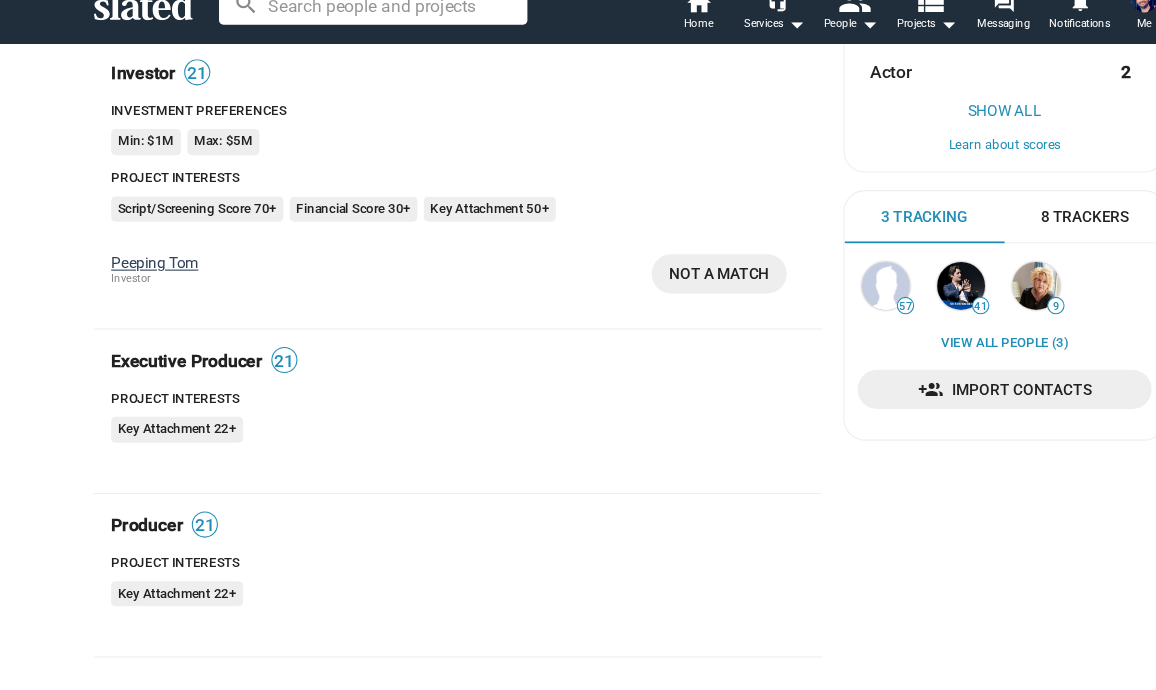 click on "Peeping Tom" 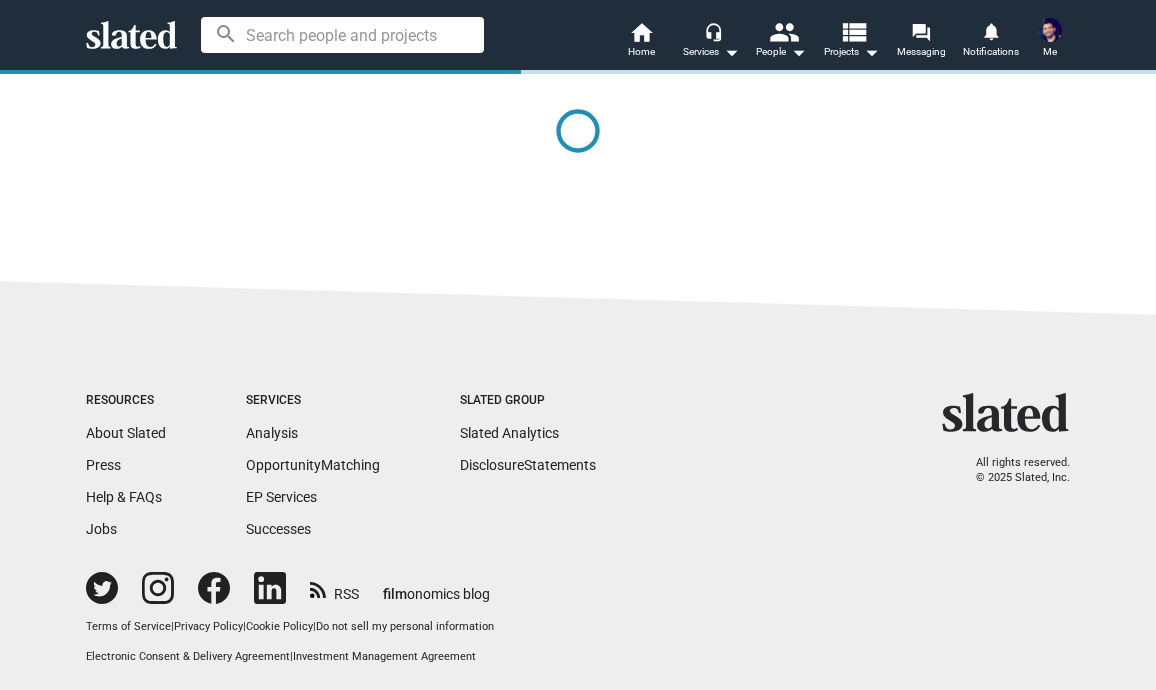scroll, scrollTop: 0, scrollLeft: 0, axis: both 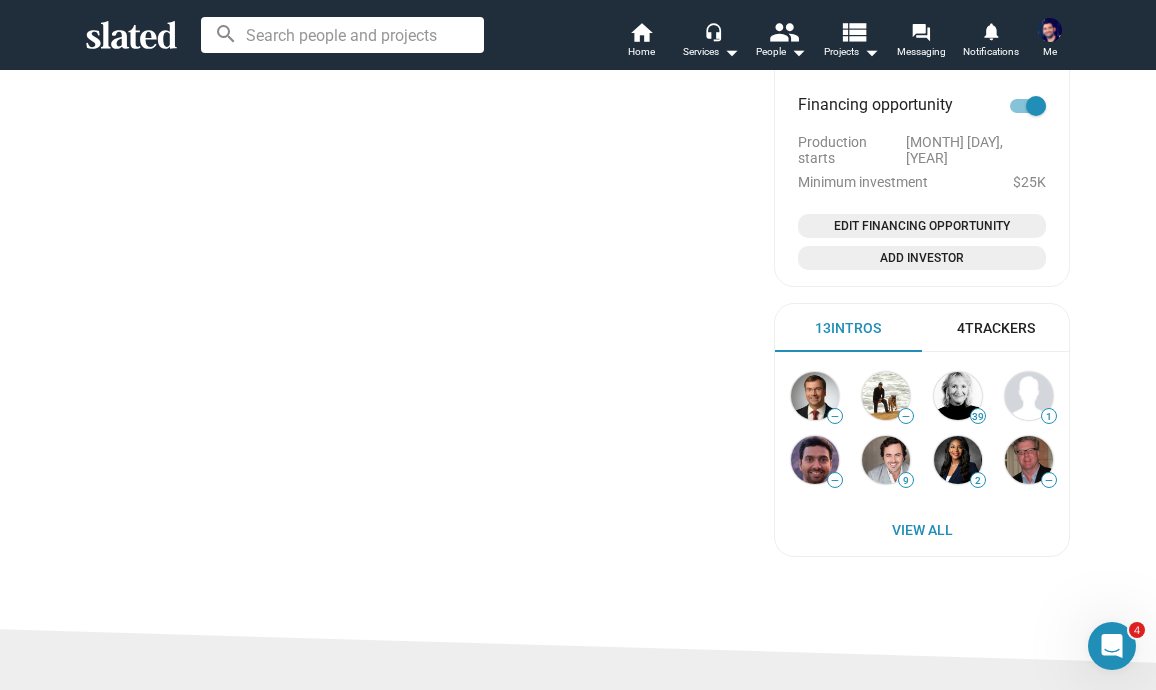 click on "4  Trackers" at bounding box center [996, 328] 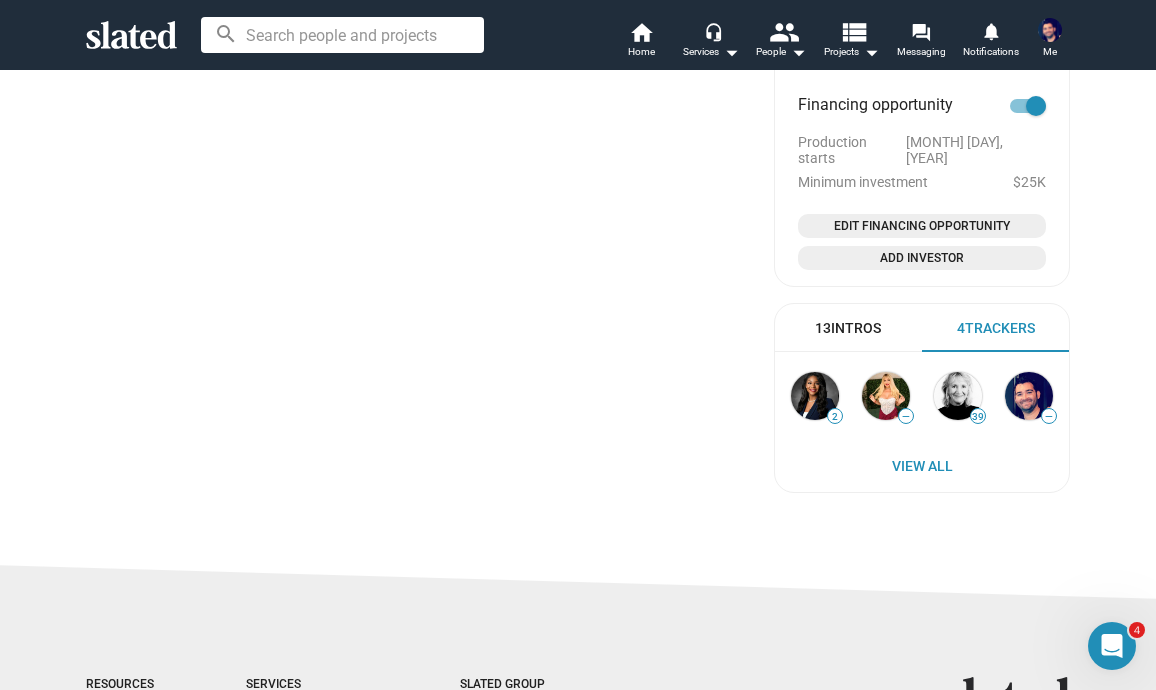 click on "13  Intros" at bounding box center [848, 328] 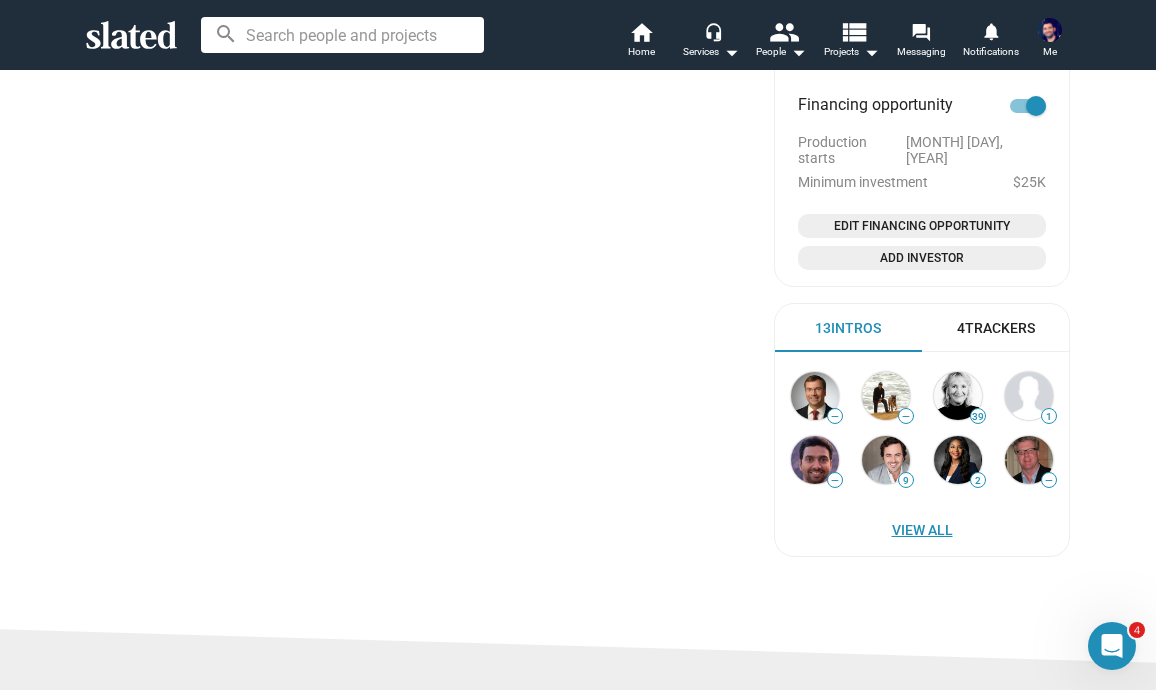 click on "View All" at bounding box center (922, 530) 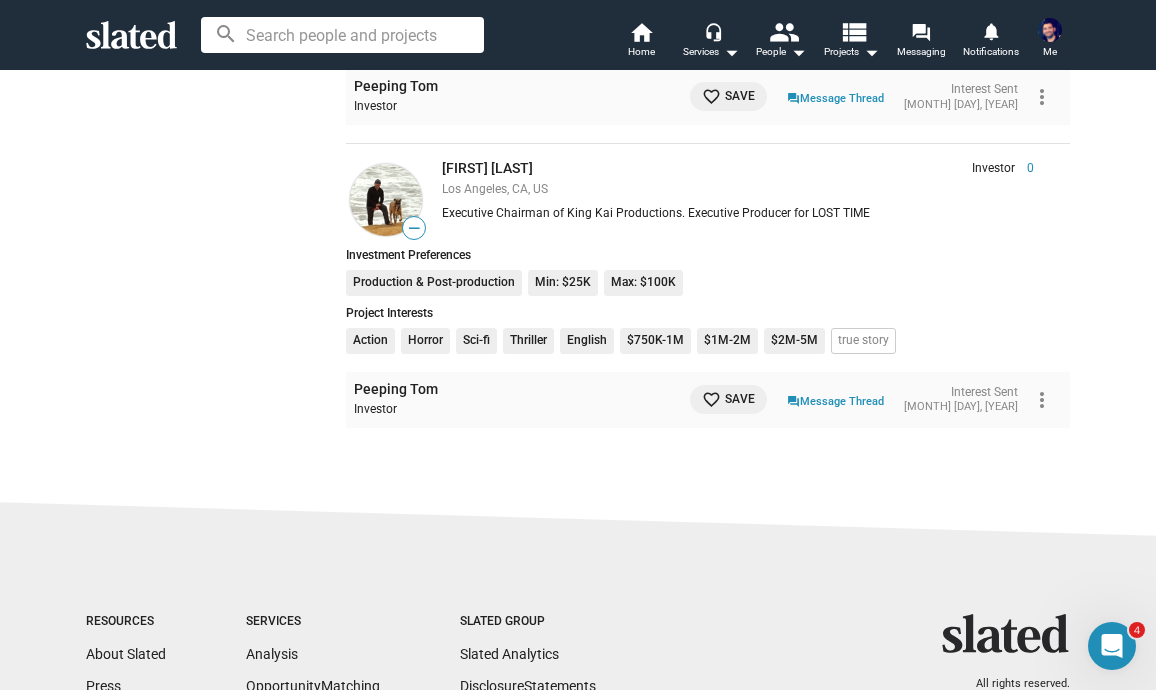 scroll, scrollTop: 2486, scrollLeft: 0, axis: vertical 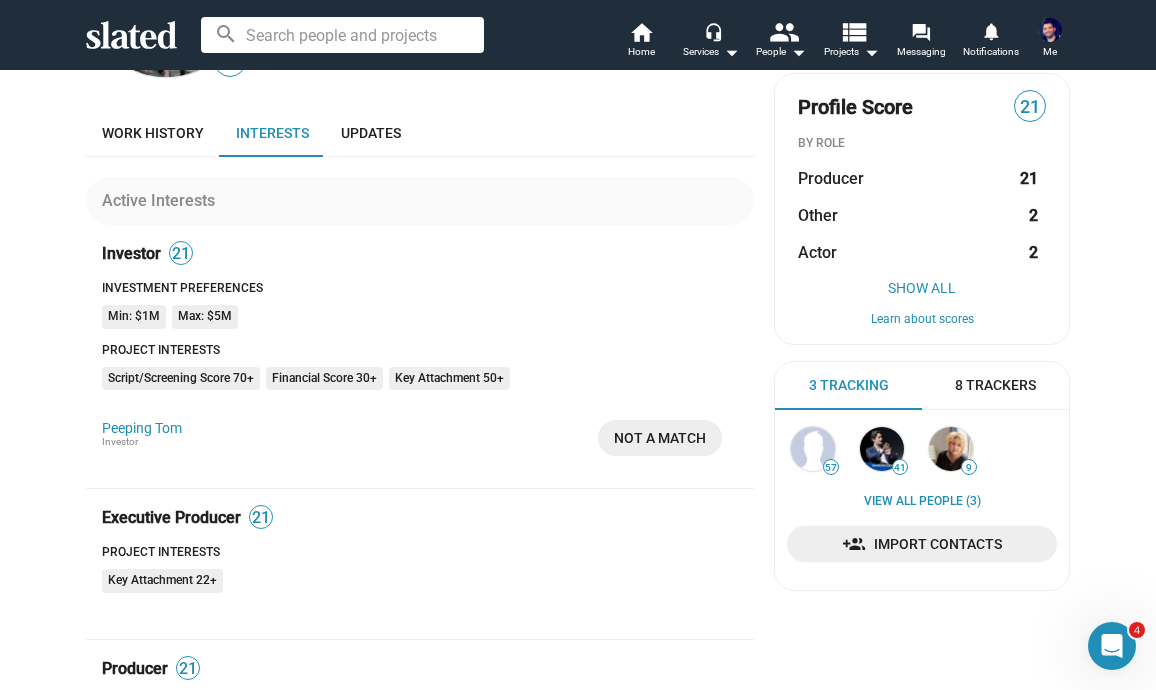 click on "NOT A MATCH" 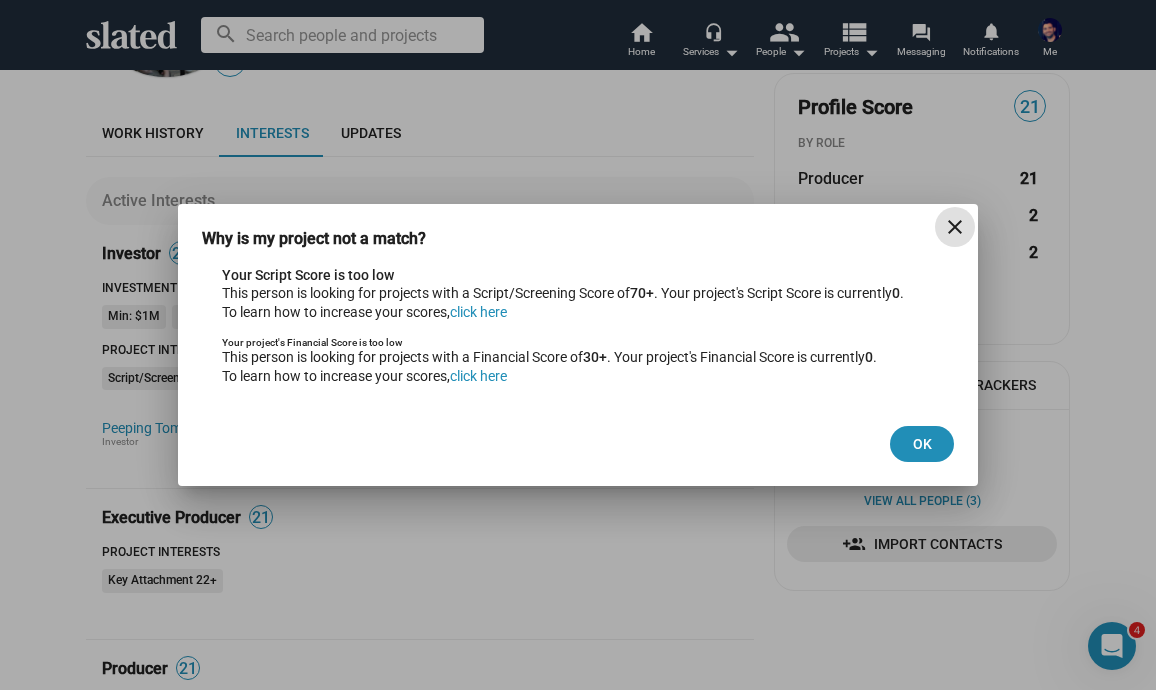 click on "close" at bounding box center (955, 227) 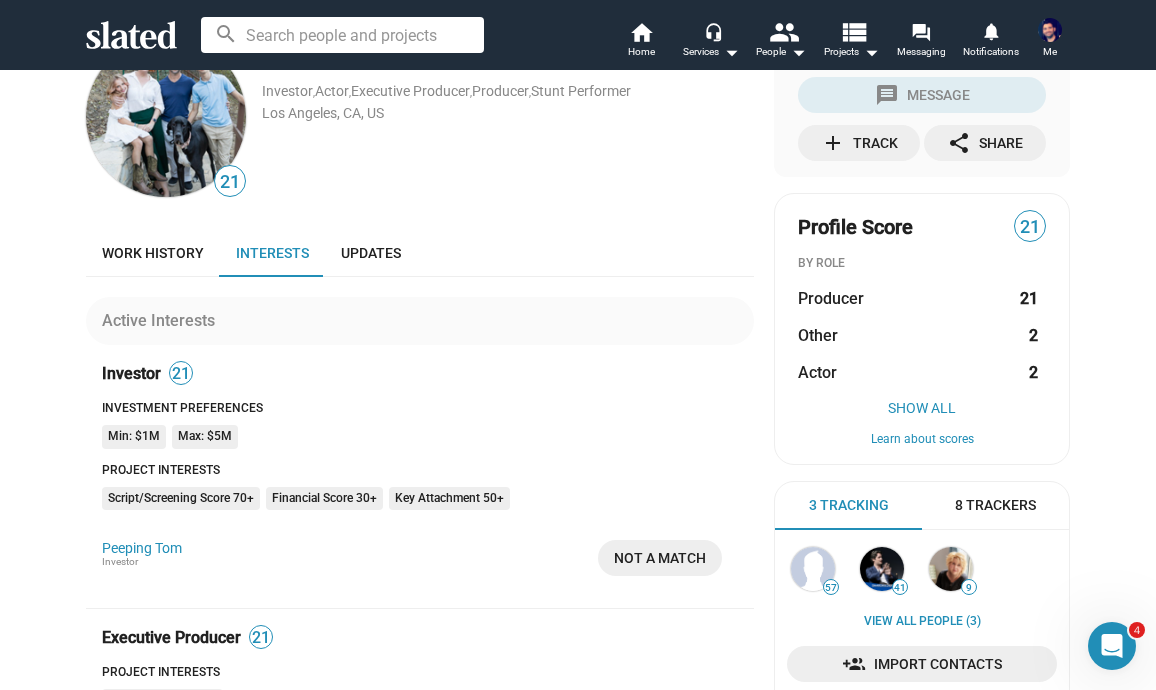 scroll, scrollTop: 0, scrollLeft: 0, axis: both 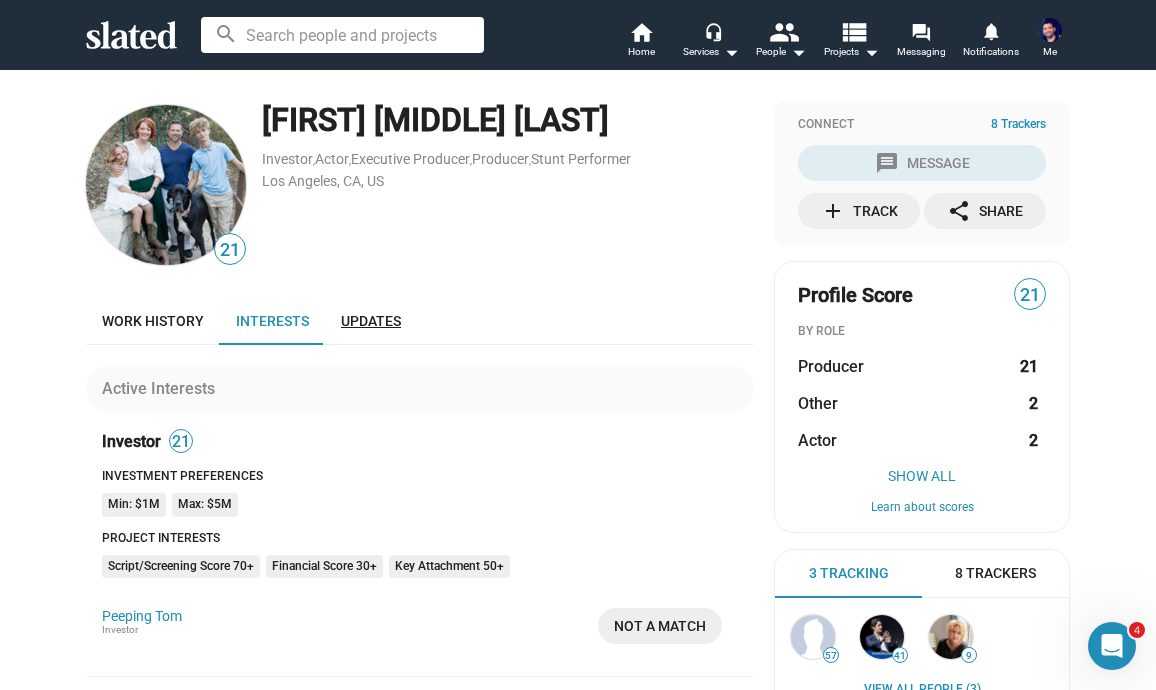 click on "Updates" at bounding box center [371, 321] 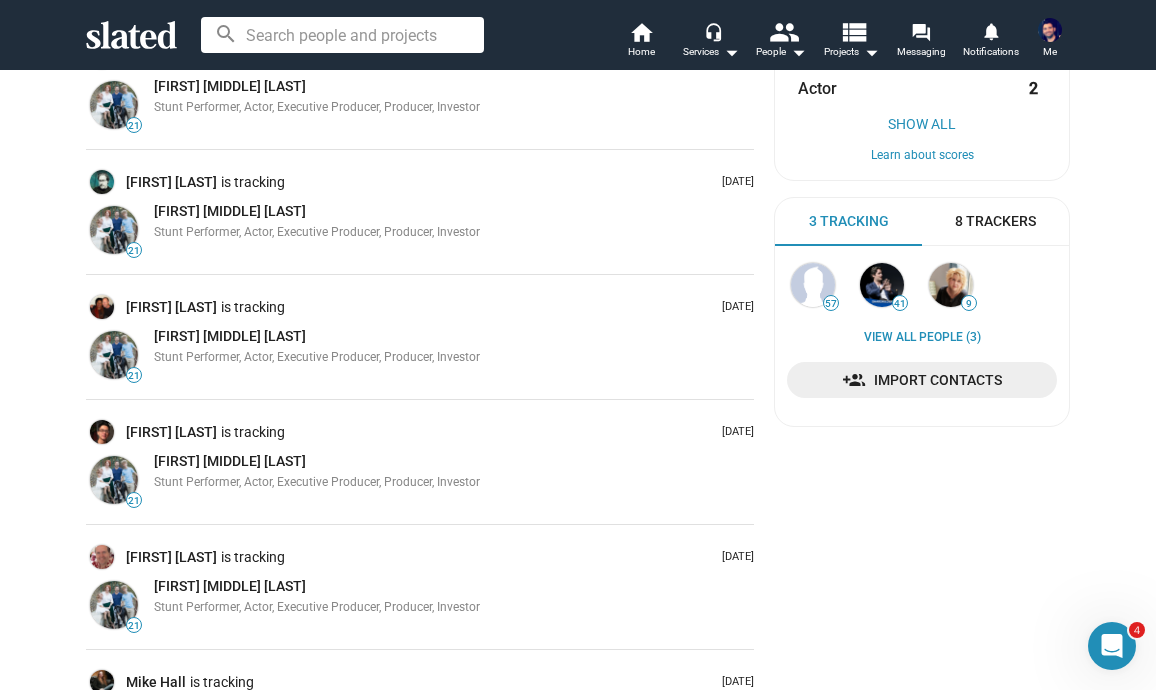 scroll, scrollTop: 0, scrollLeft: 0, axis: both 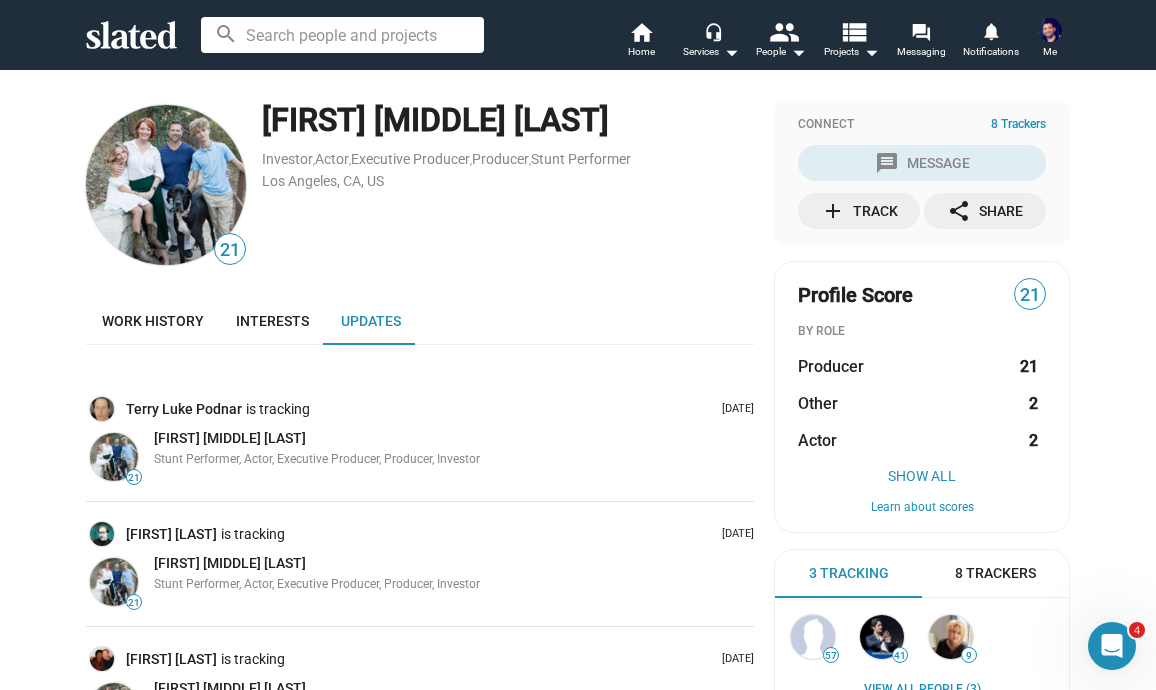 click 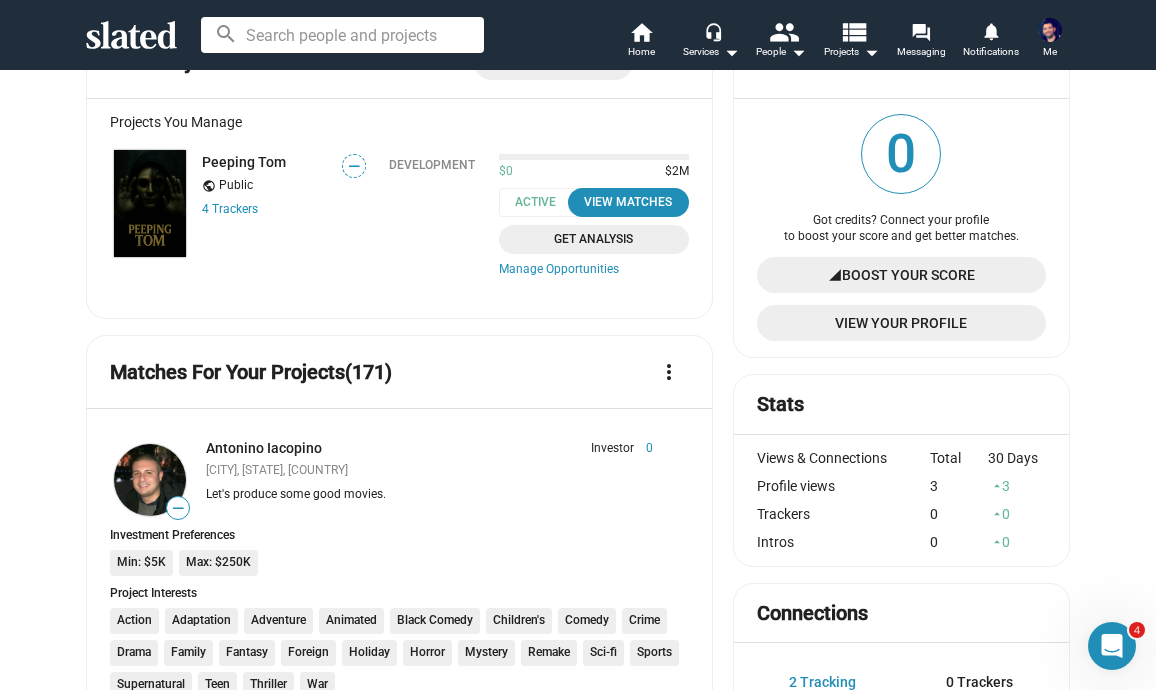scroll, scrollTop: 0, scrollLeft: 0, axis: both 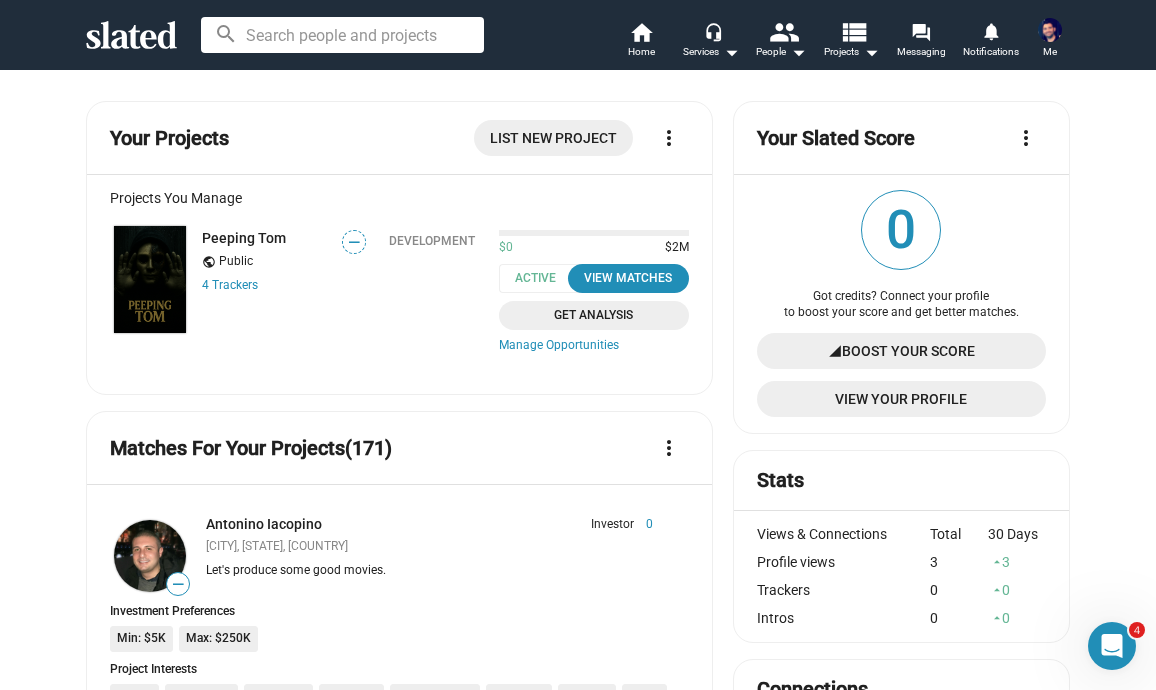 click at bounding box center [1050, 30] 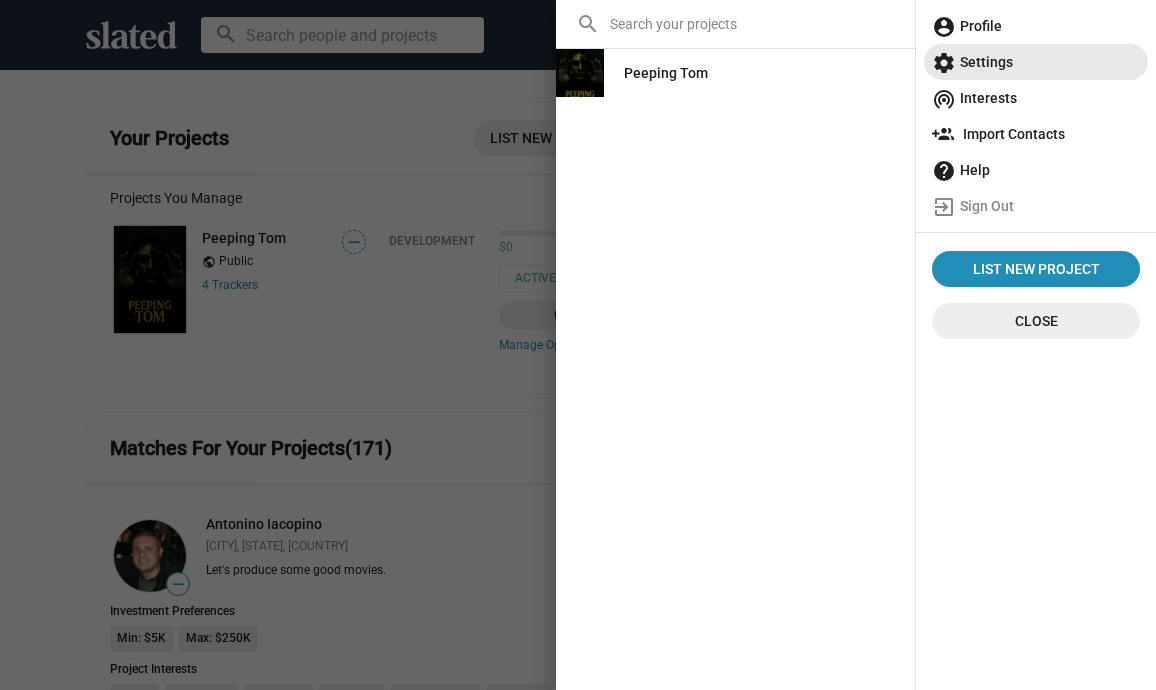 click on "settings  Settings" 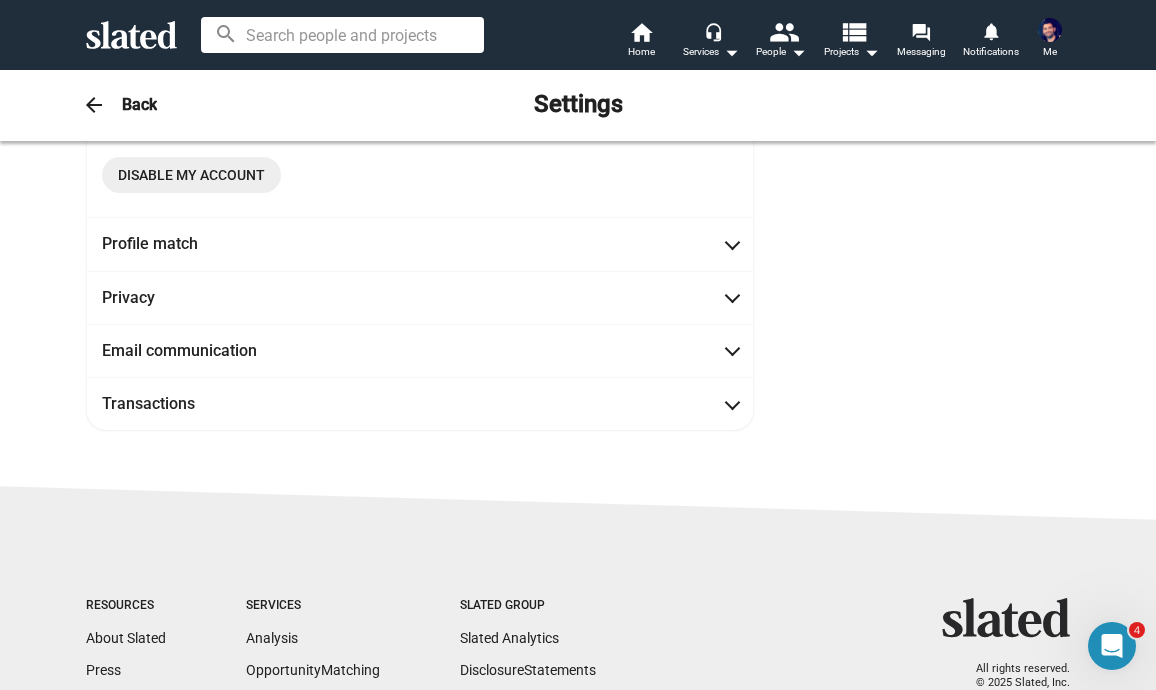 scroll, scrollTop: 439, scrollLeft: 0, axis: vertical 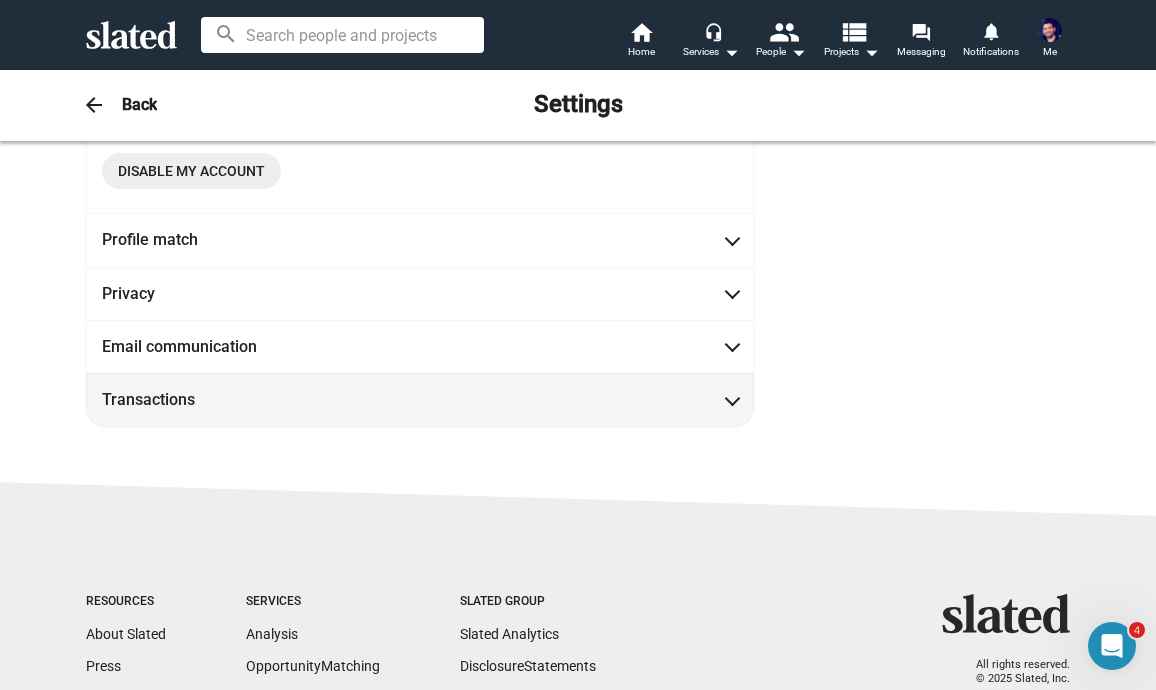 click on "Transactions" at bounding box center (420, 399) 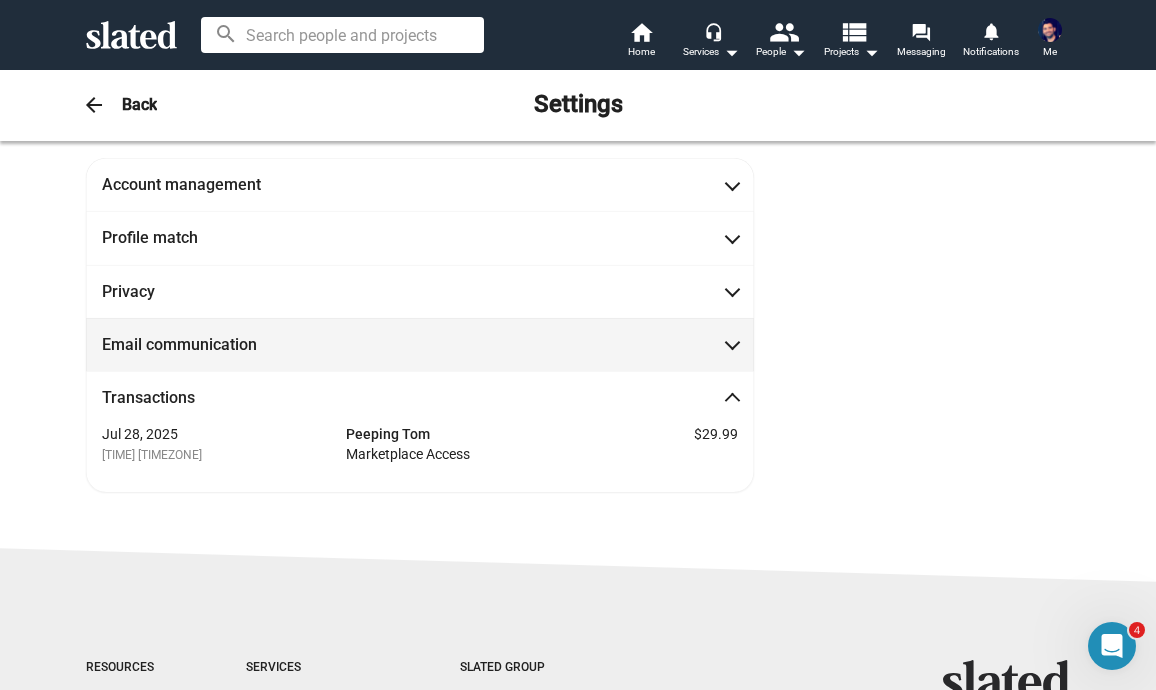 scroll, scrollTop: 0, scrollLeft: 0, axis: both 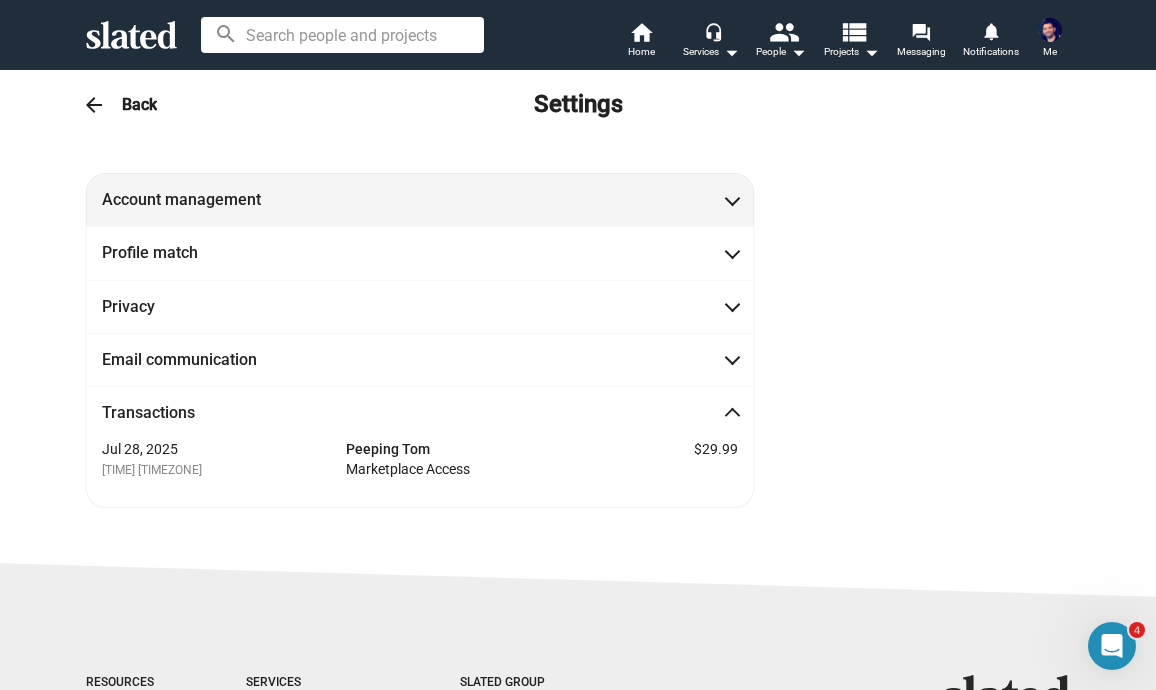 click on "Account management" at bounding box center (420, 199) 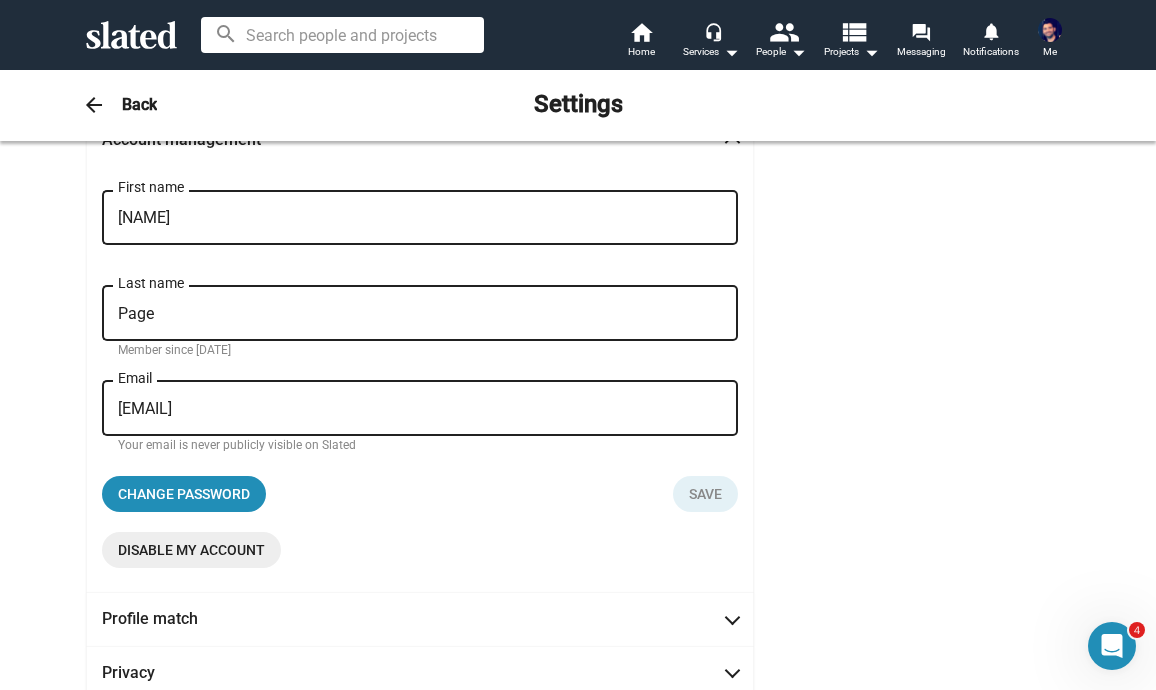 scroll, scrollTop: 60, scrollLeft: 0, axis: vertical 